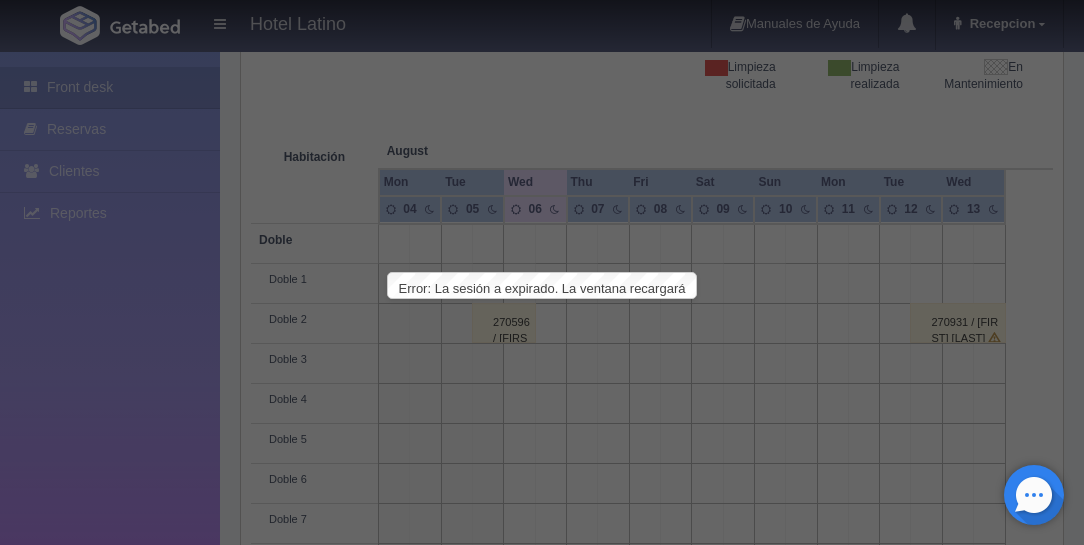 scroll, scrollTop: 342, scrollLeft: 0, axis: vertical 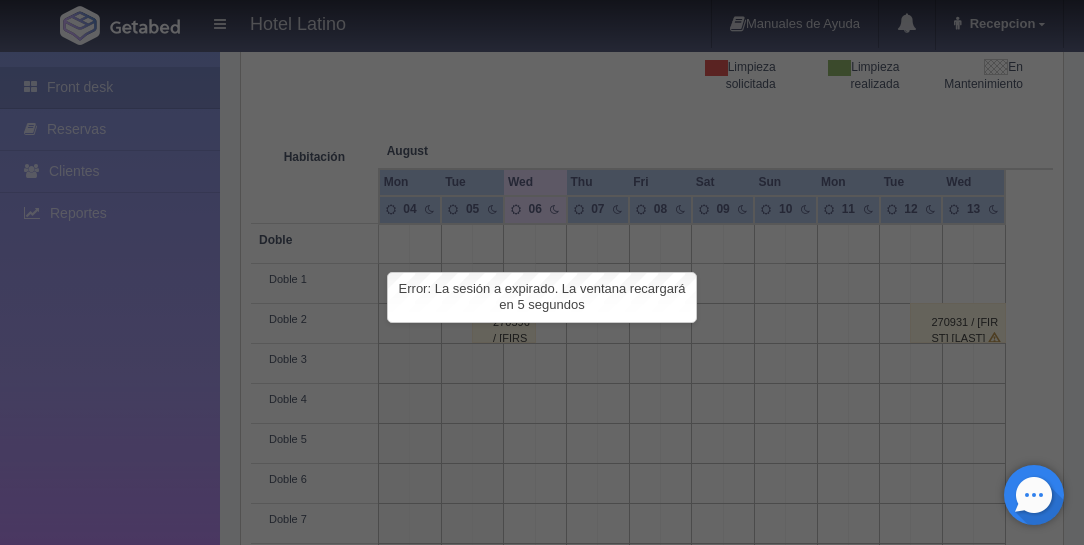click on "Error: La sesión a expirado. La ventana recargará en 5 segundos" at bounding box center (542, 296) 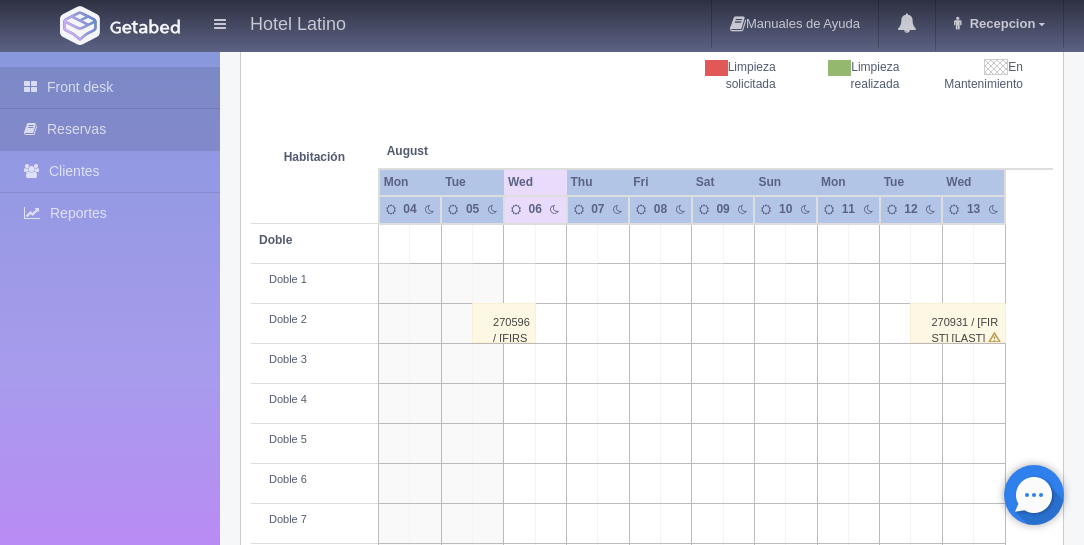 click on "Reservas" at bounding box center [110, 129] 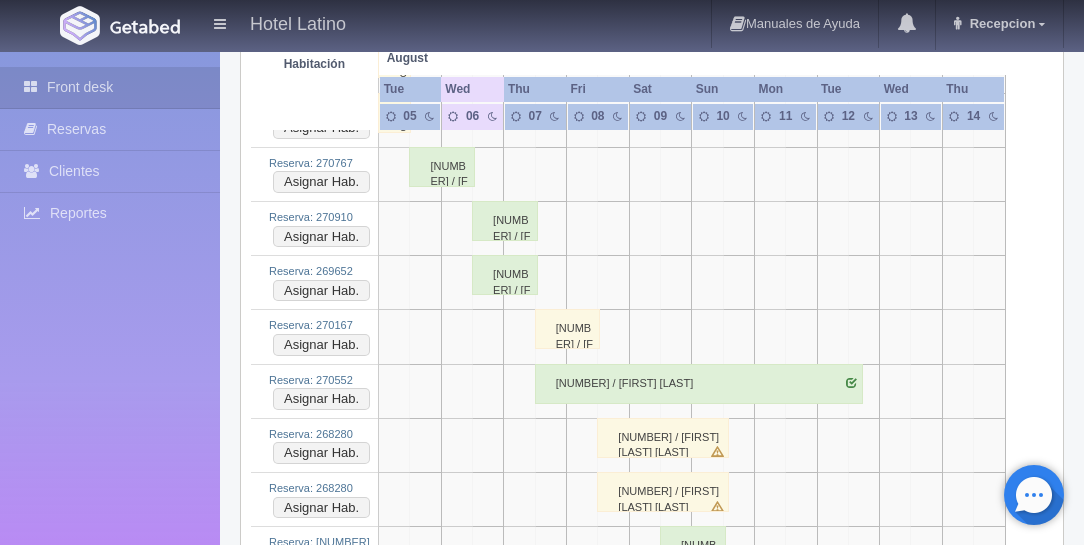 scroll, scrollTop: 4342, scrollLeft: 0, axis: vertical 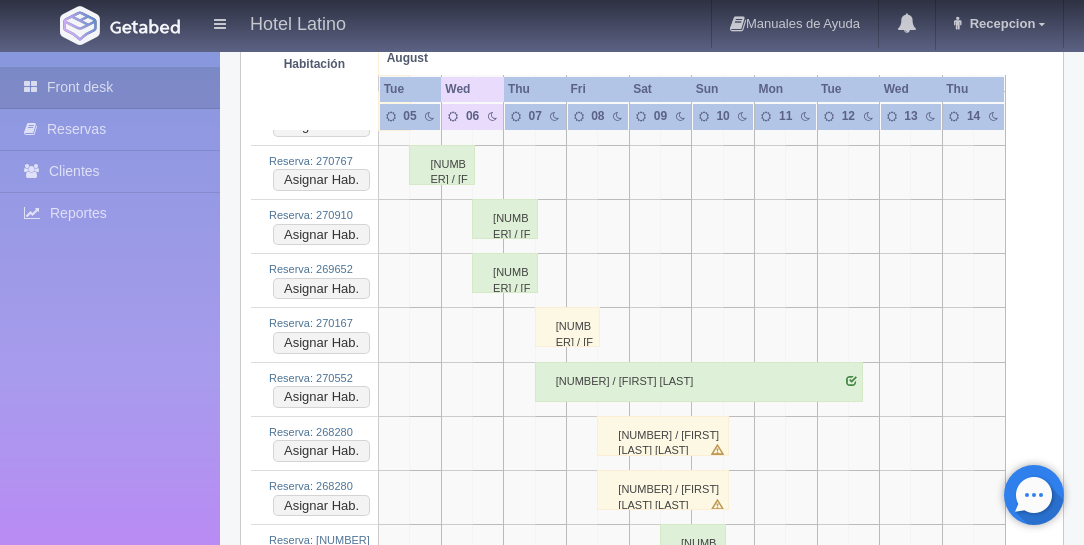 click on "[NUMBER] / [FIRST] [LAST]" at bounding box center (505, 219) 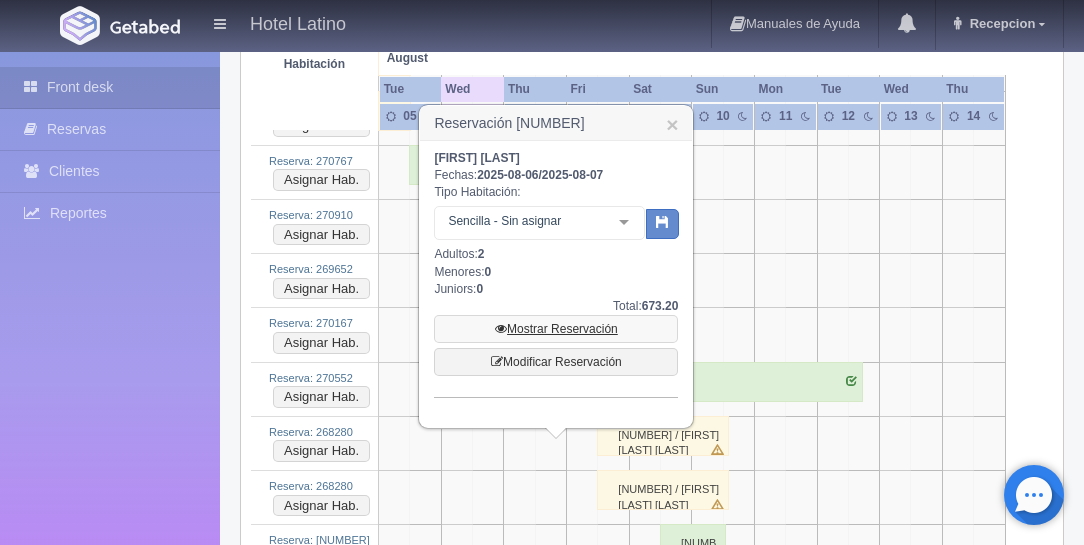 click on "Mostrar Reservación" at bounding box center (556, 329) 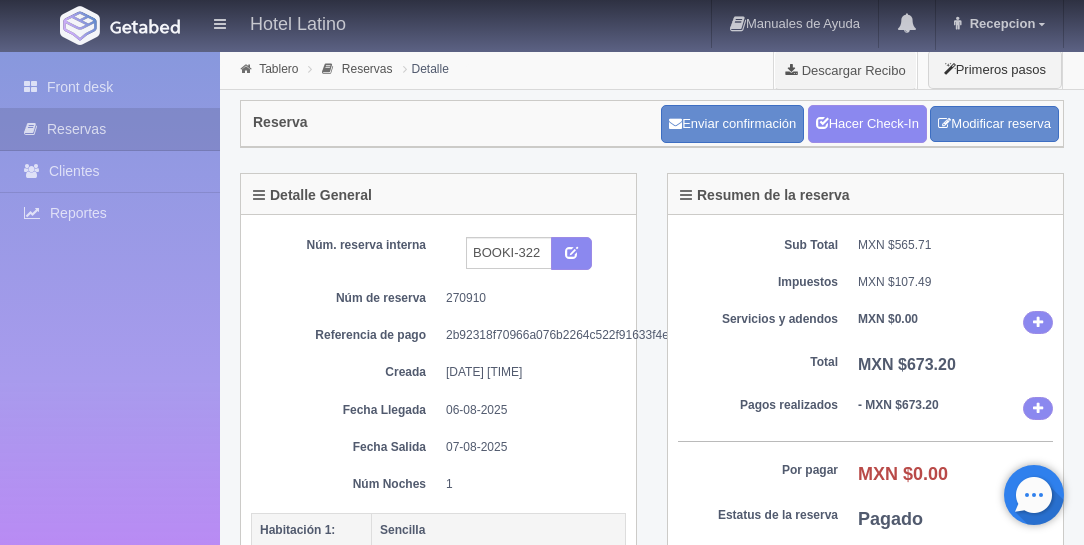 scroll, scrollTop: 0, scrollLeft: 0, axis: both 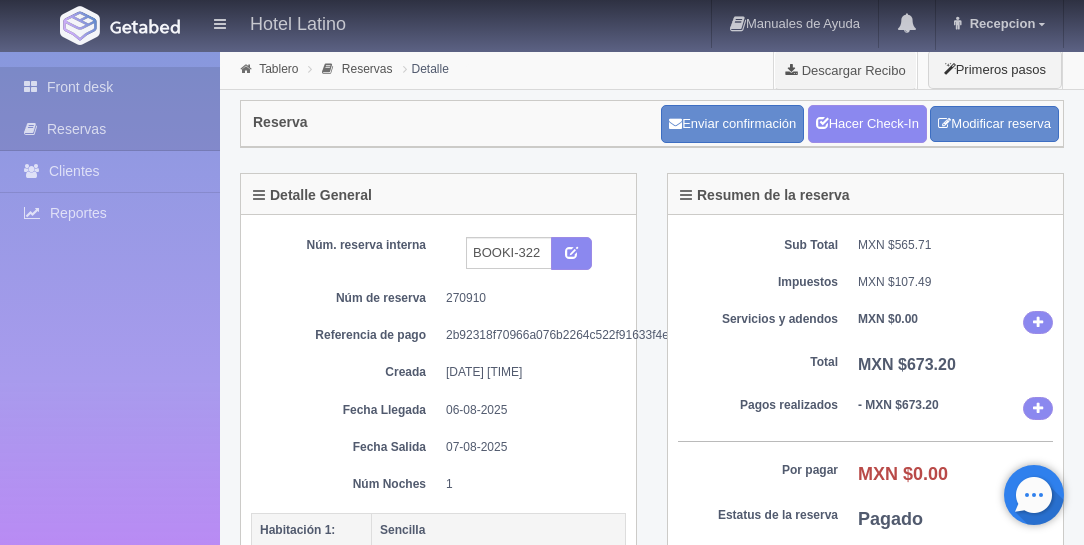 click on "Front desk" at bounding box center (110, 87) 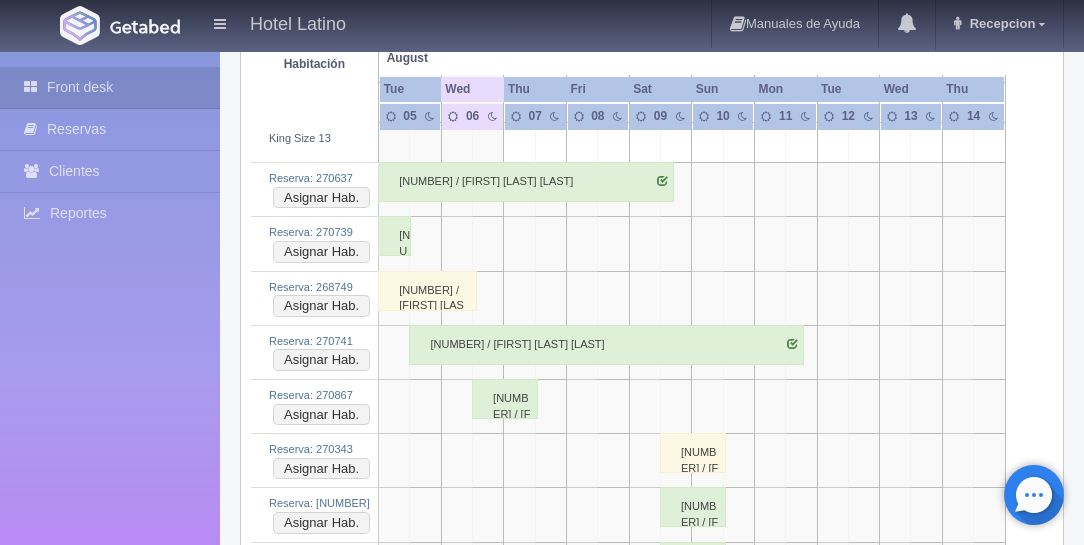 scroll, scrollTop: 3600, scrollLeft: 0, axis: vertical 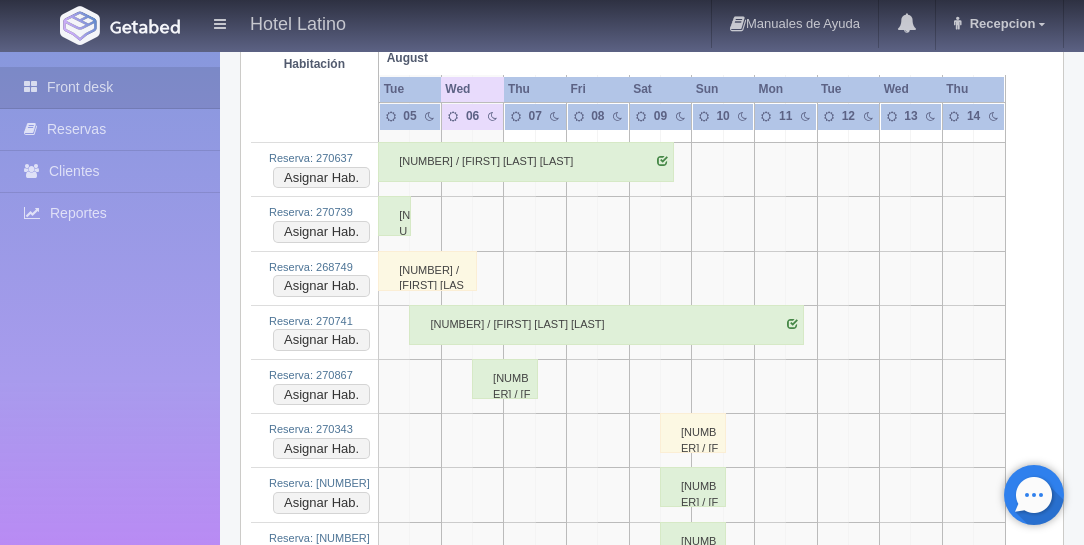 click on "270867 / [FIRST] [LAST] [LAST]" at bounding box center (505, 379) 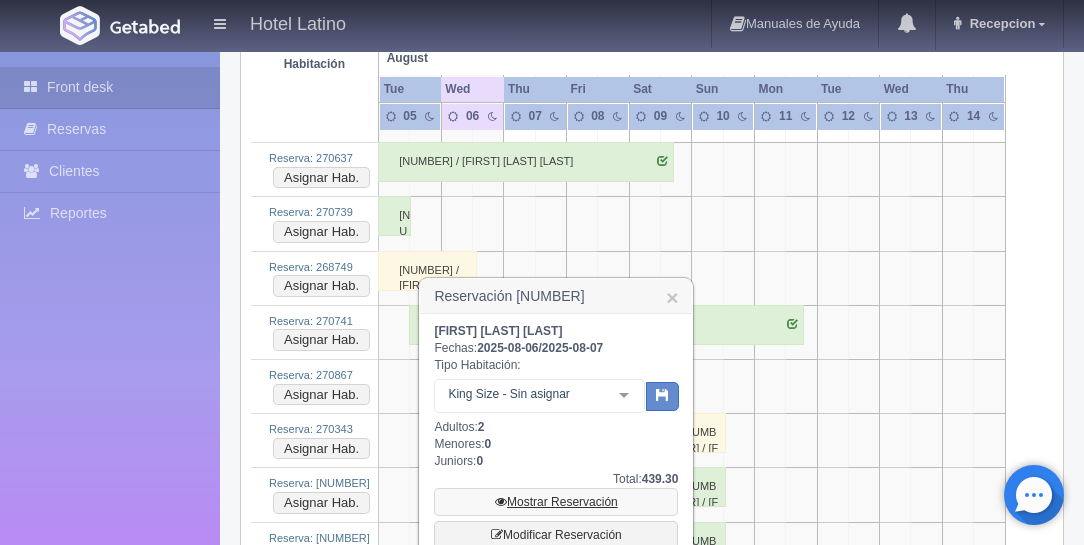 click on "Mostrar Reservación" at bounding box center [556, 502] 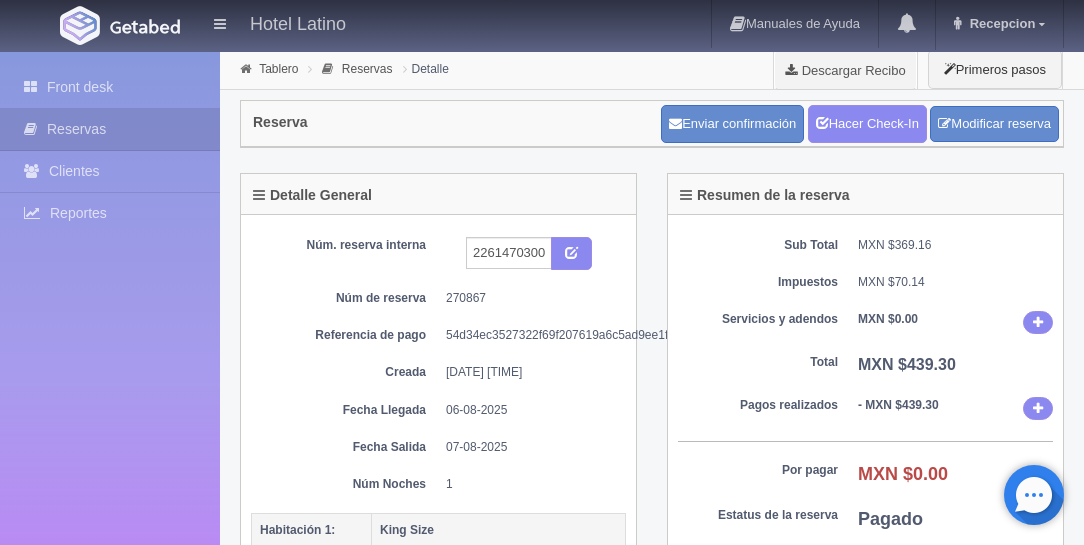 scroll, scrollTop: 0, scrollLeft: 0, axis: both 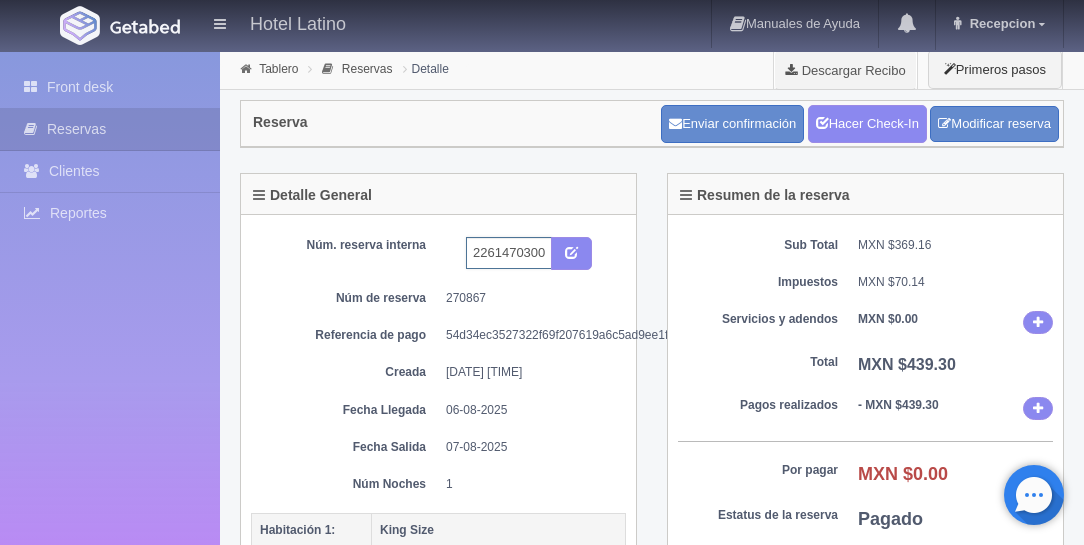 click on "2261470300 Expedia" at bounding box center [509, 253] 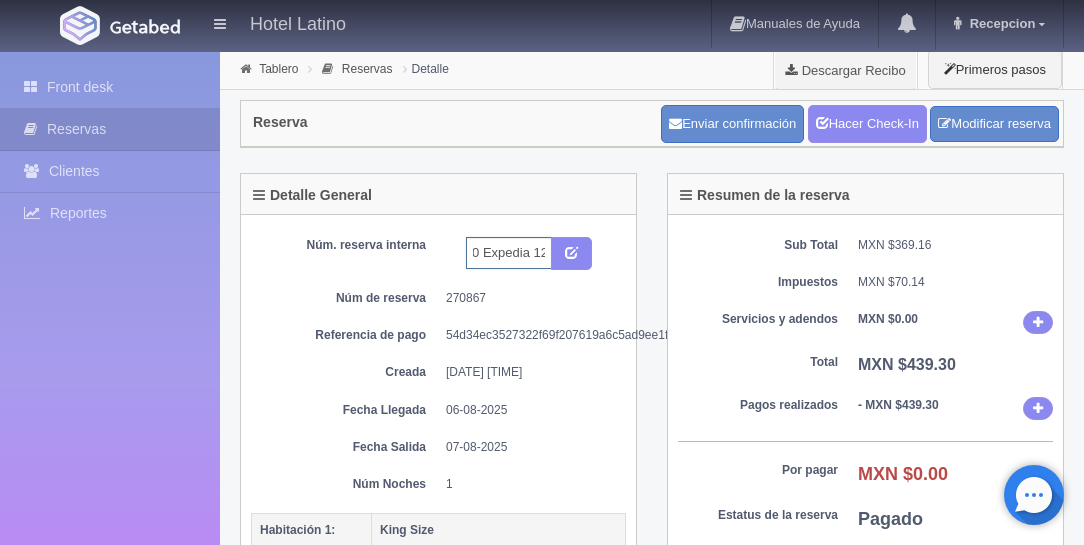 scroll, scrollTop: 0, scrollLeft: 73, axis: horizontal 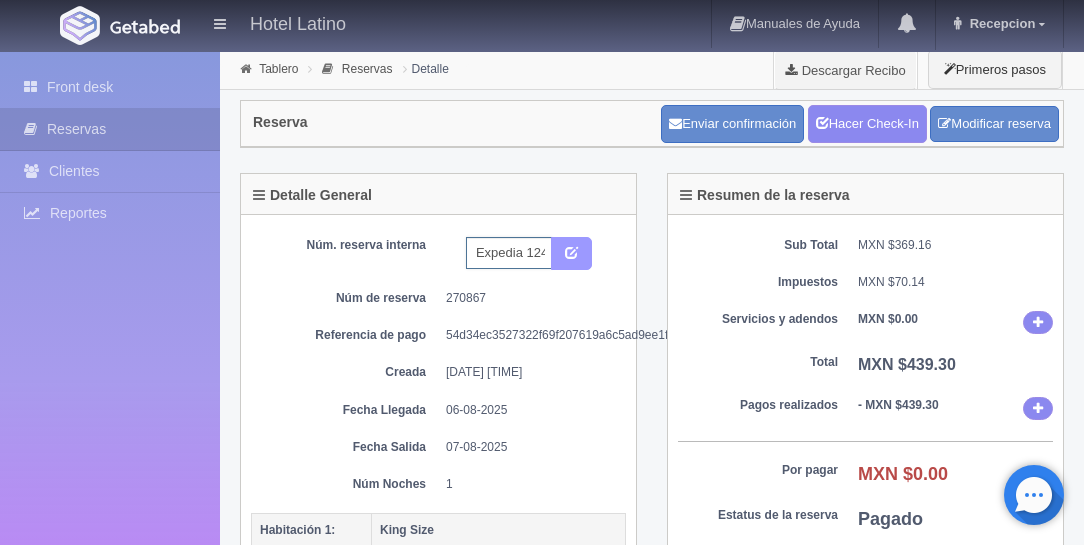 type on "2261470300 Expedia 124" 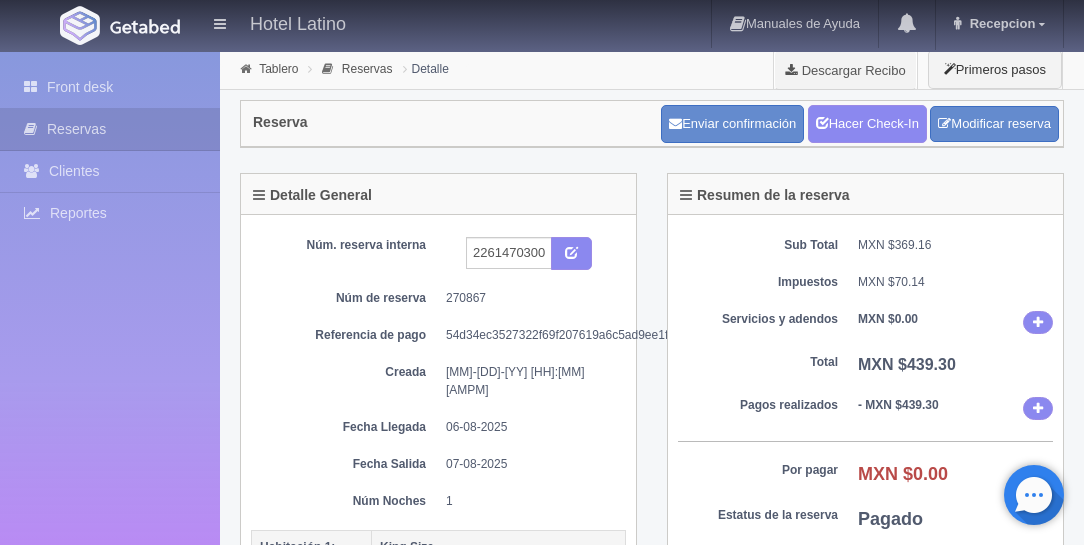 scroll, scrollTop: 0, scrollLeft: 0, axis: both 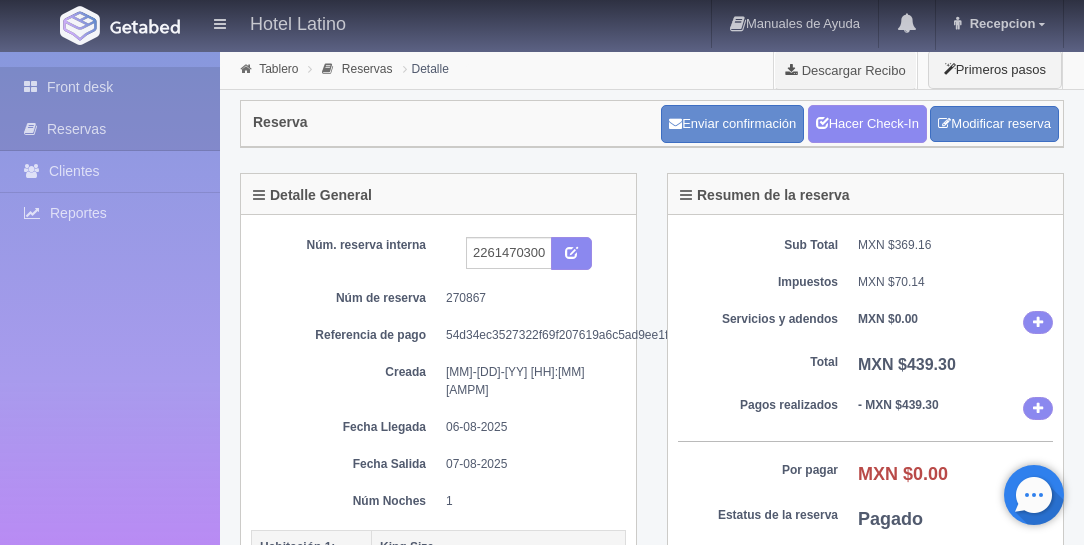 click on "Front desk" at bounding box center (110, 87) 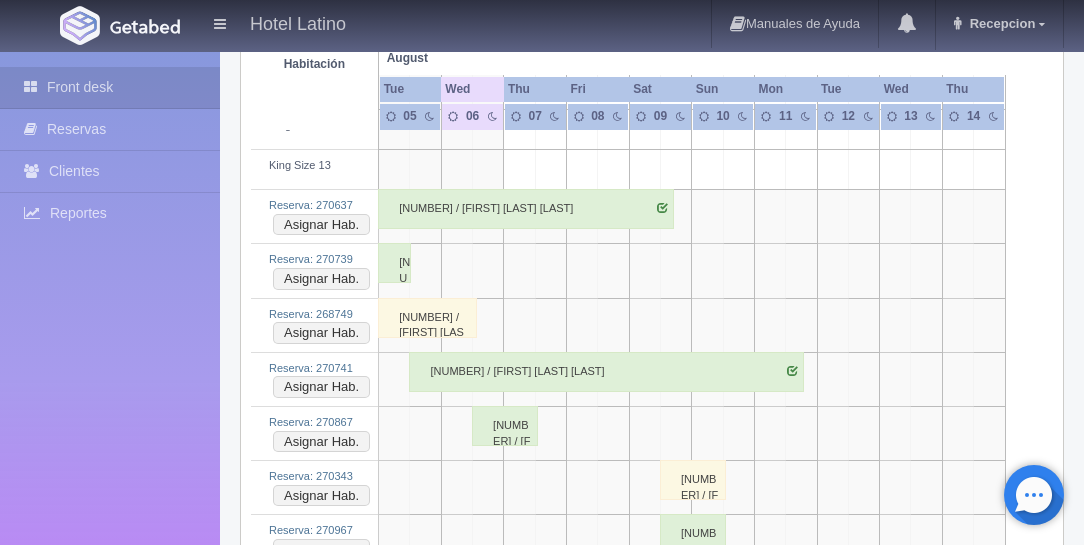 scroll, scrollTop: 3657, scrollLeft: 0, axis: vertical 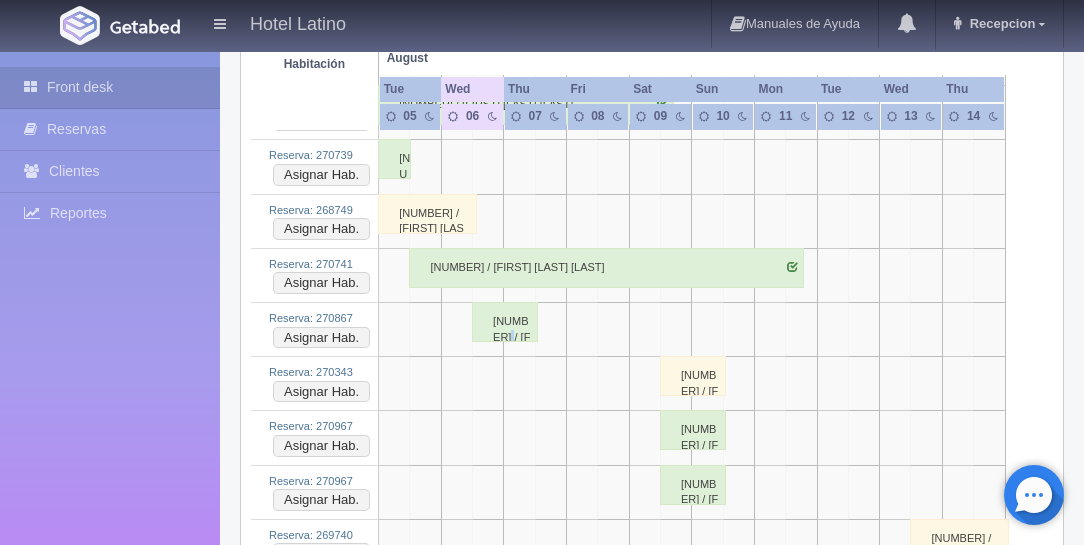 click on "270867 / Kenia Yamileth Destunis Torres" at bounding box center (505, 322) 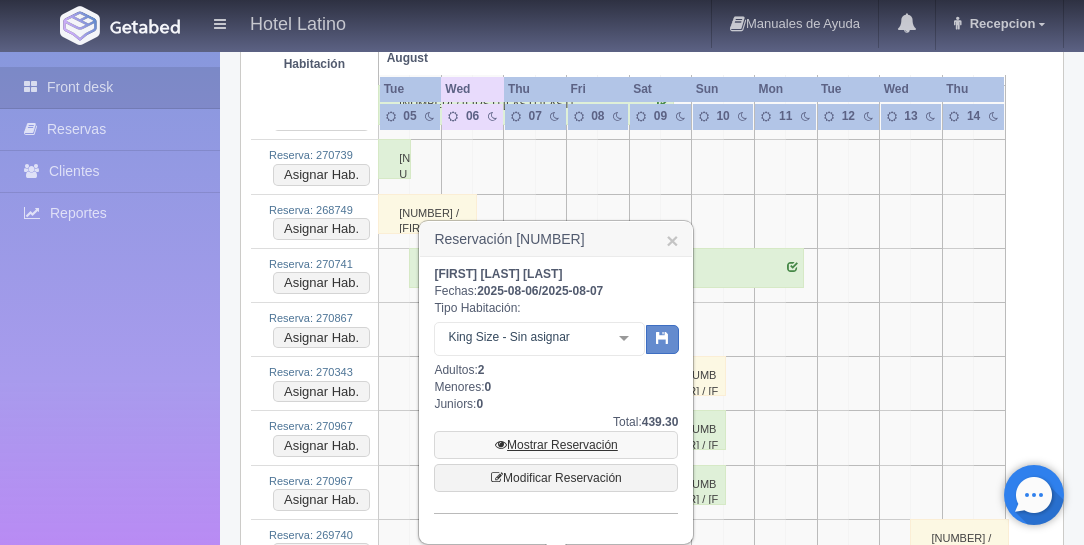 click on "Mostrar Reservación" at bounding box center (556, 445) 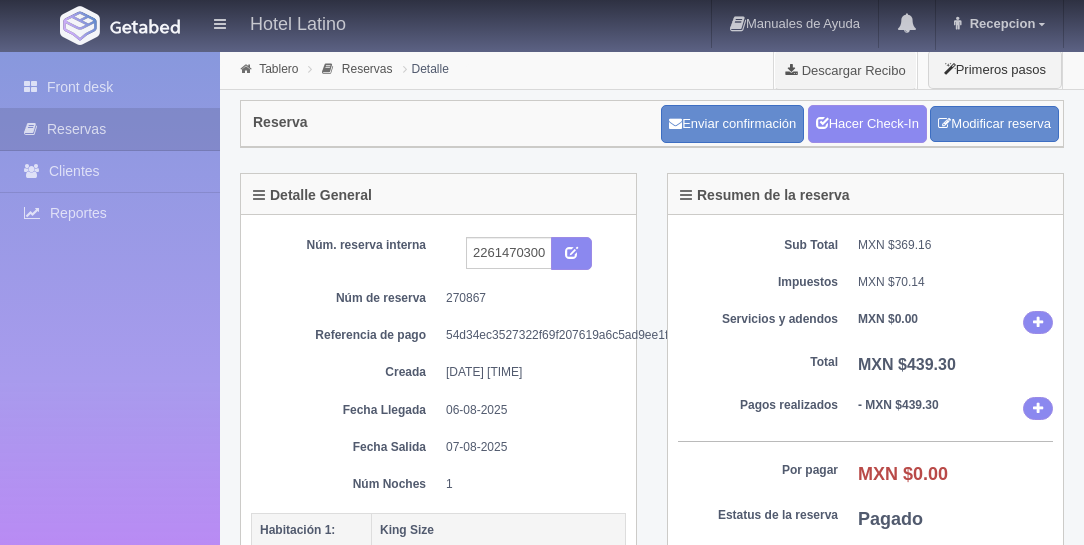 scroll, scrollTop: 0, scrollLeft: 0, axis: both 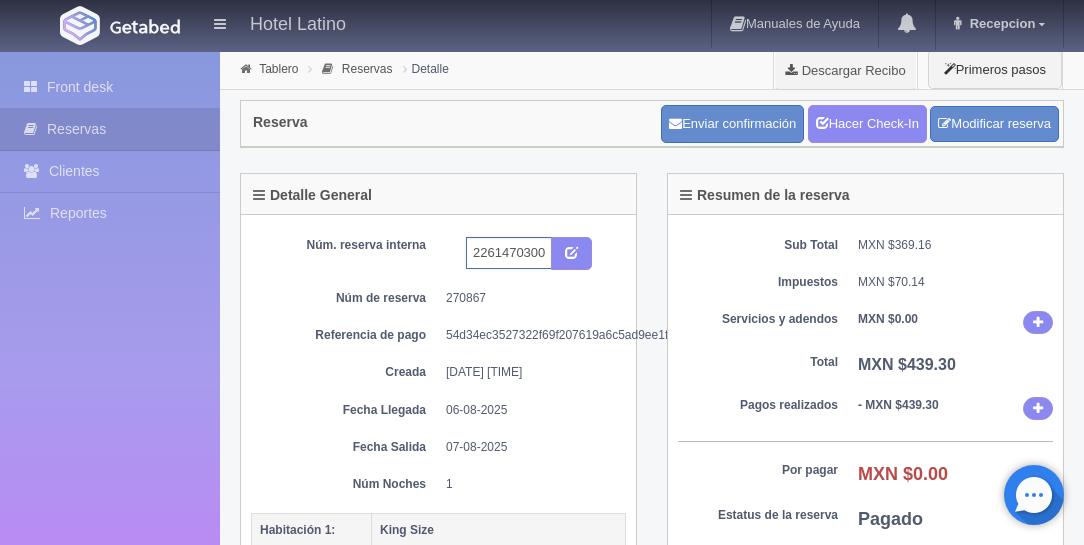 click on "2261470300 Expedia 124" at bounding box center [509, 253] 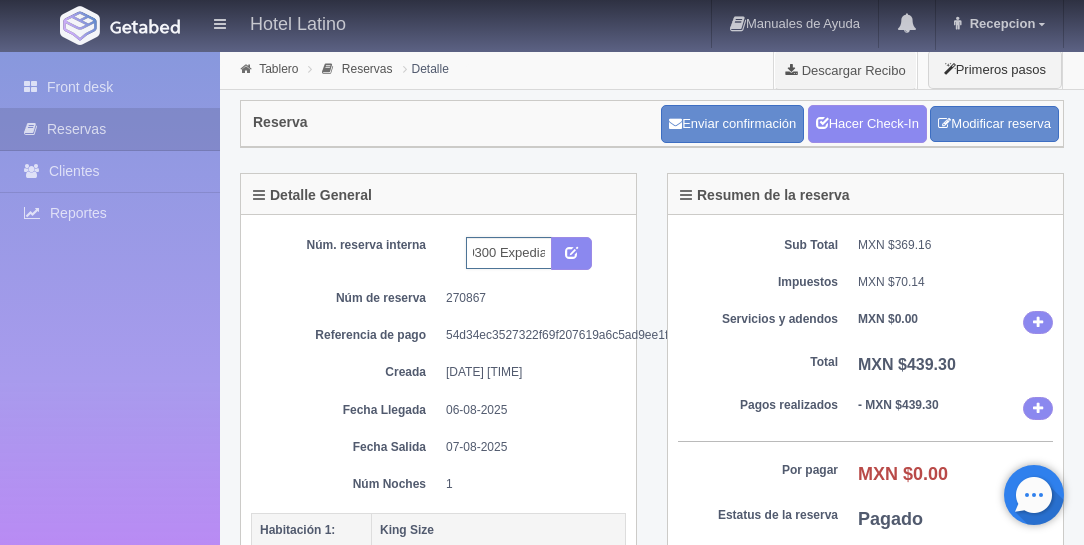 scroll, scrollTop: 0, scrollLeft: 73, axis: horizontal 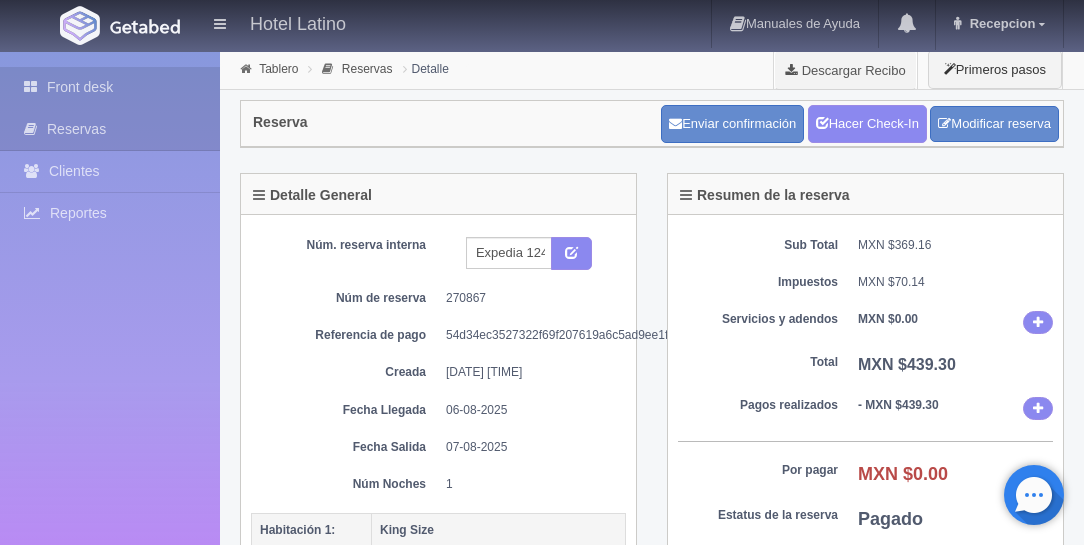 click on "Front desk" at bounding box center (110, 87) 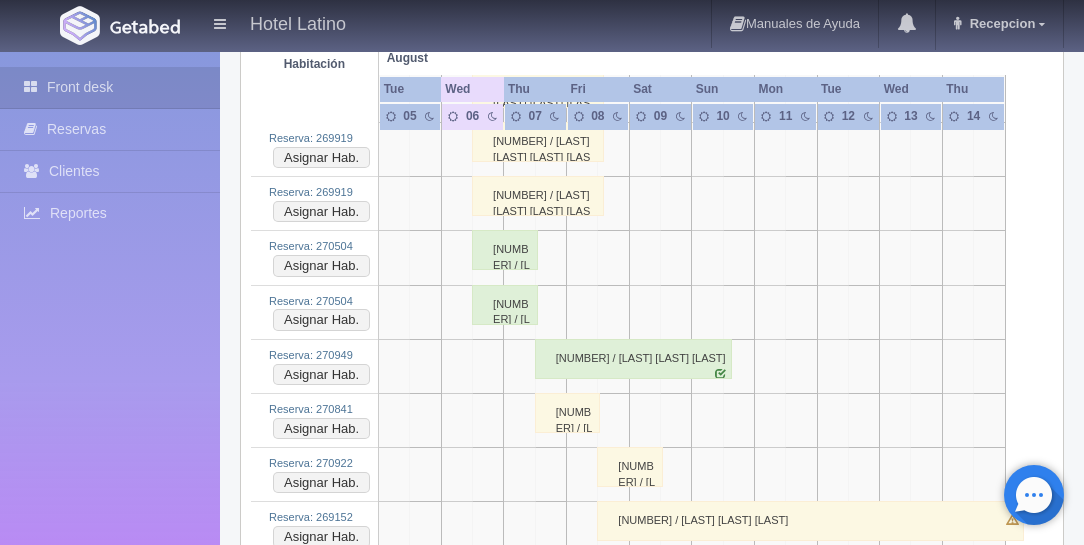 scroll, scrollTop: 2000, scrollLeft: 0, axis: vertical 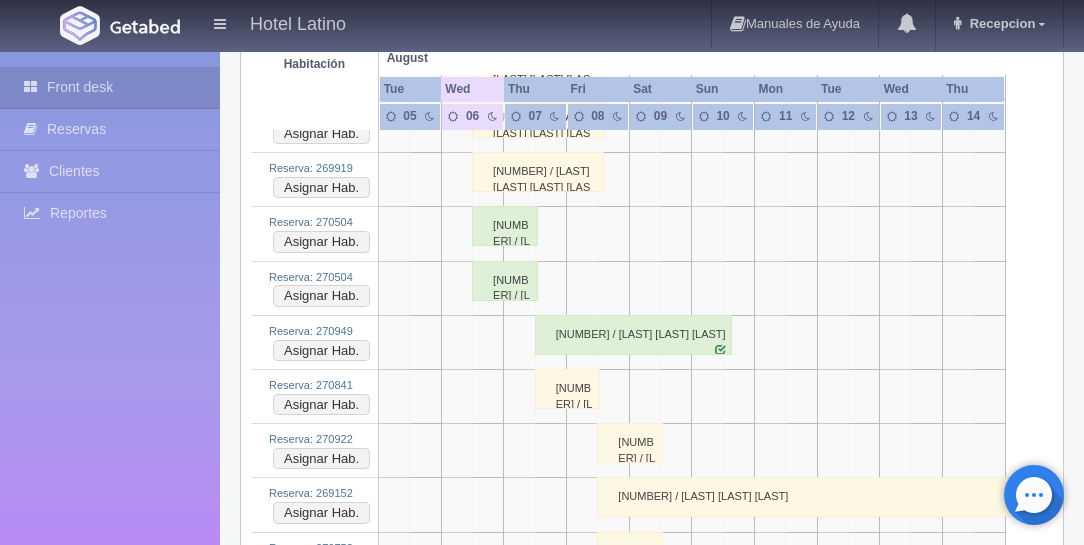 click on "270504 / [FIRST] [LAST] [LAST]" at bounding box center [505, 226] 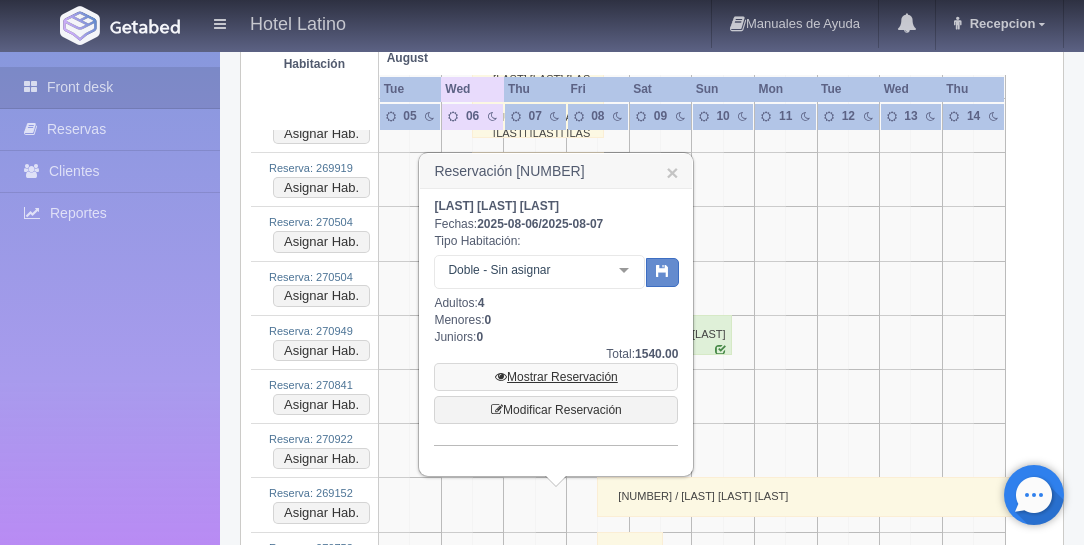 click on "Mostrar Reservación" at bounding box center (556, 377) 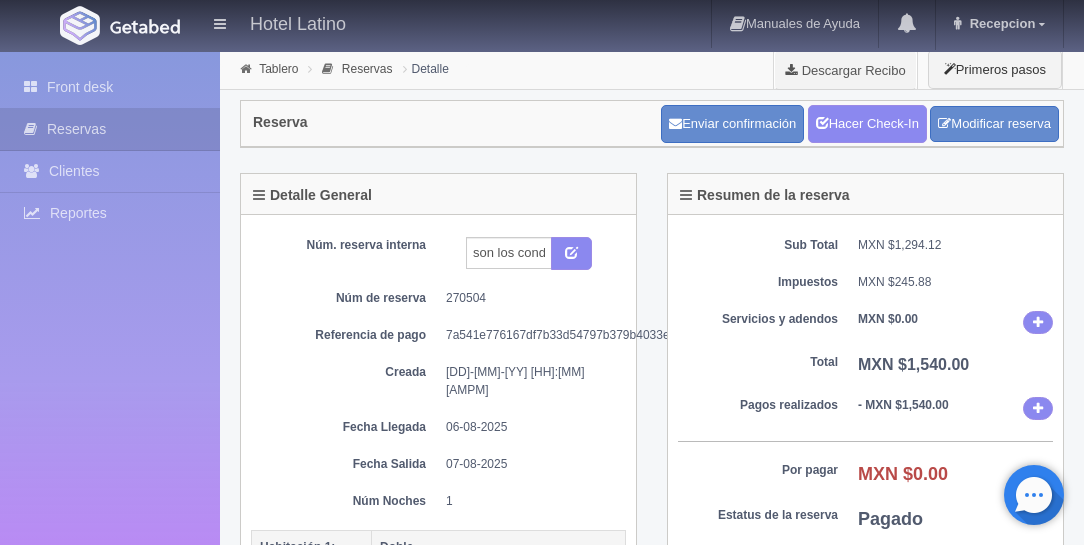 scroll, scrollTop: 0, scrollLeft: 0, axis: both 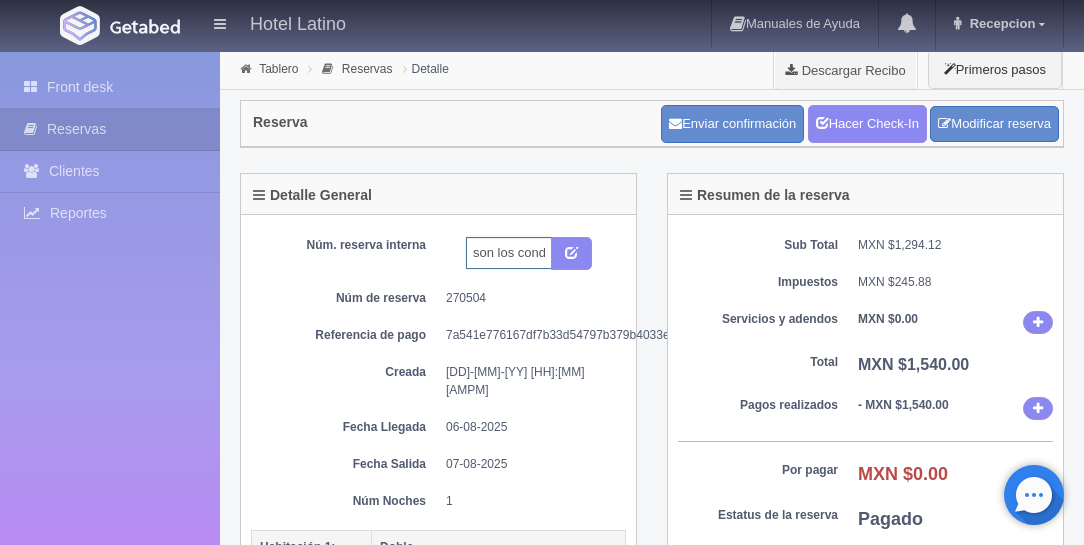 click on "son los conductores del gpo de universo" at bounding box center (509, 253) 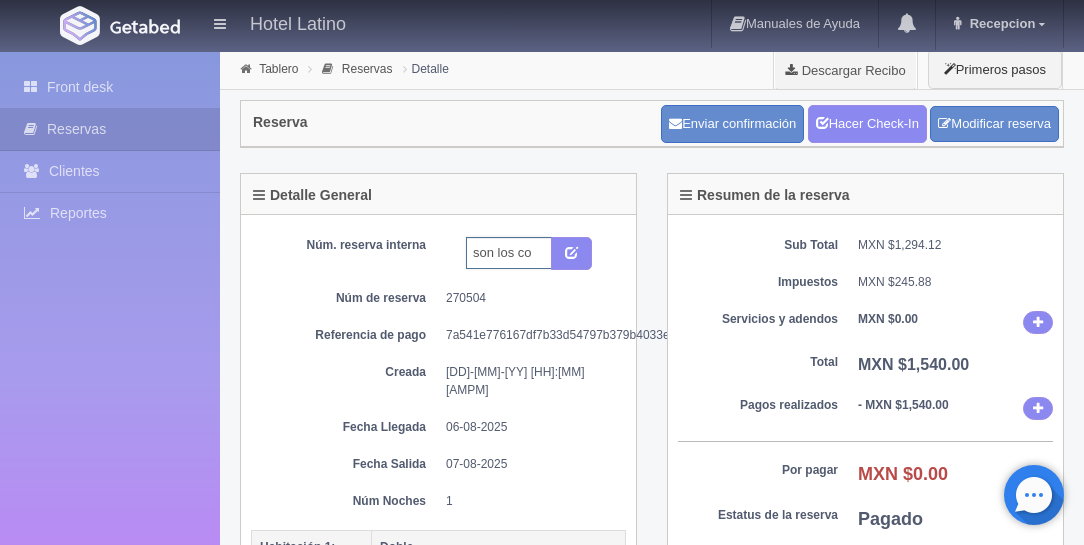 scroll, scrollTop: 0, scrollLeft: 0, axis: both 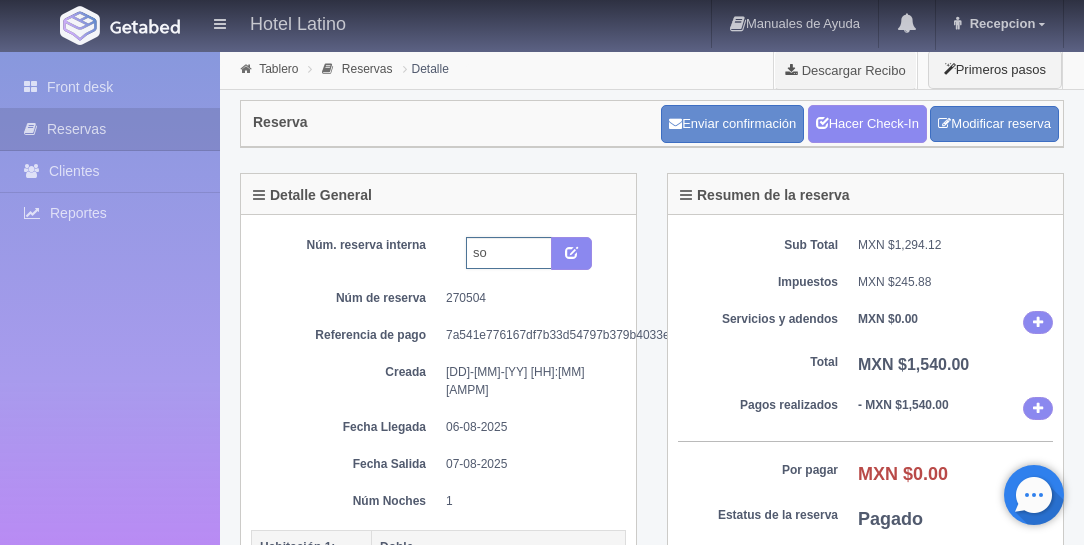 type on "s" 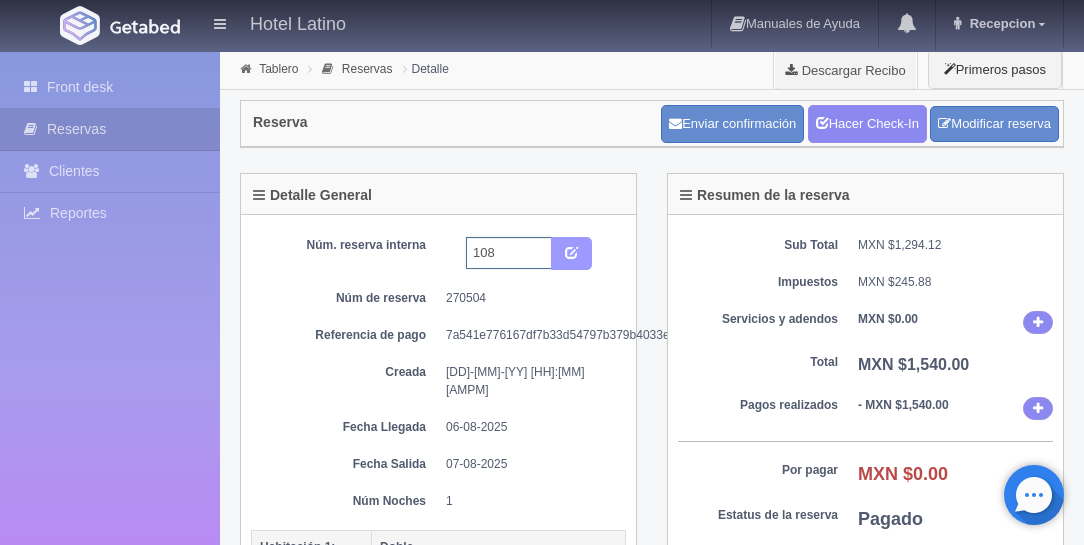 type on "108" 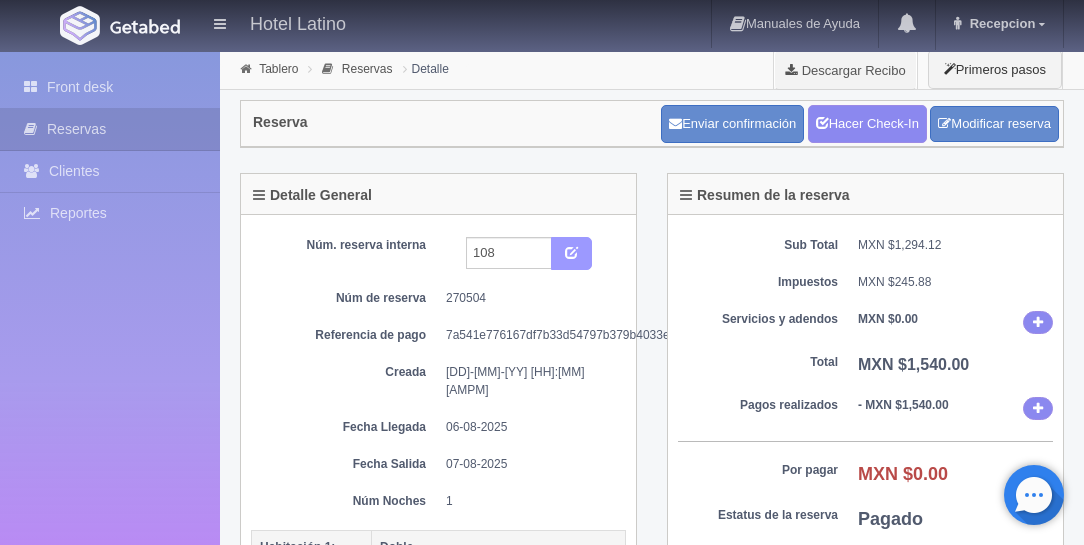 click at bounding box center [571, 251] 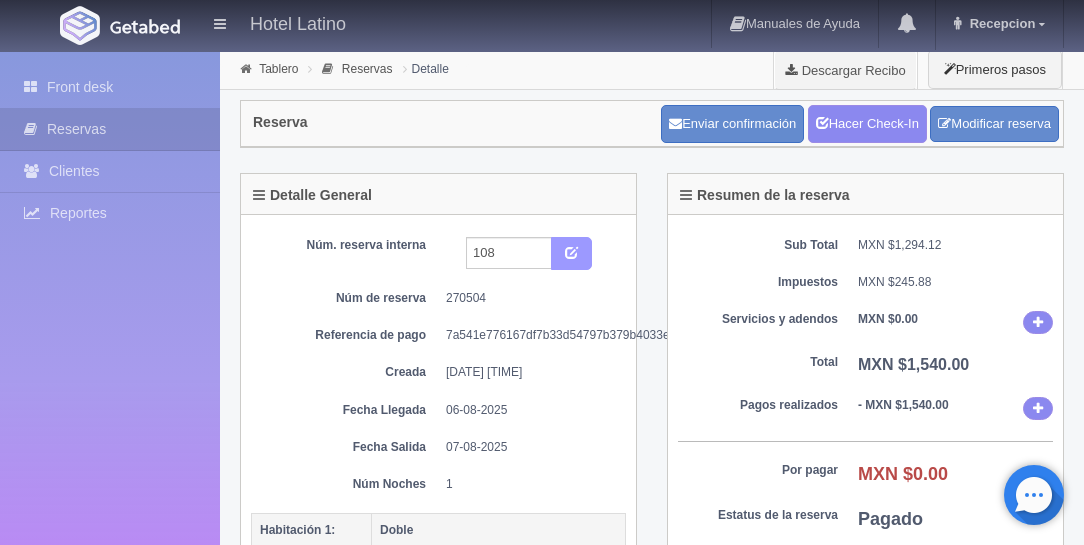 scroll, scrollTop: 0, scrollLeft: 0, axis: both 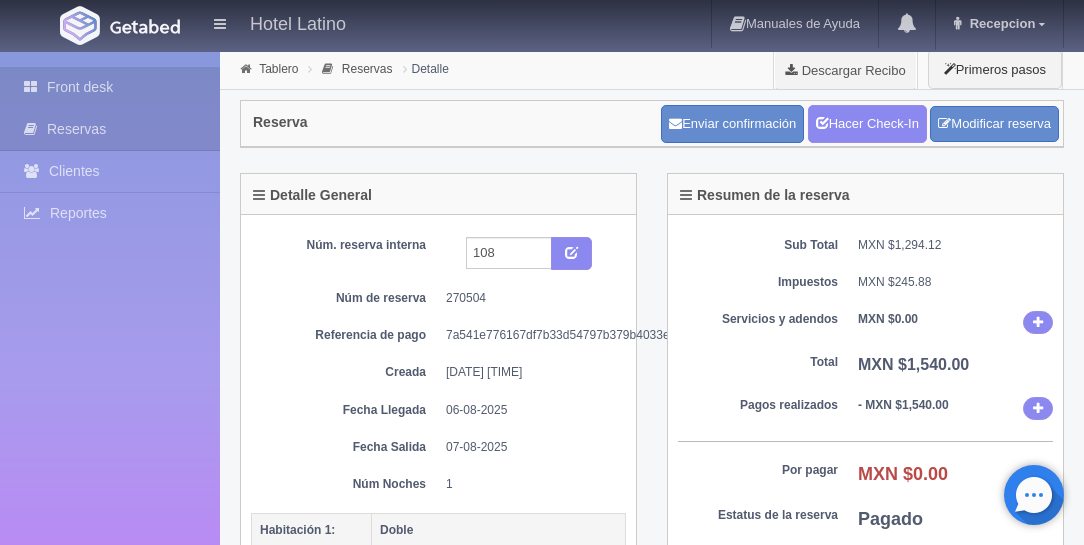 click on "Front desk" at bounding box center [110, 87] 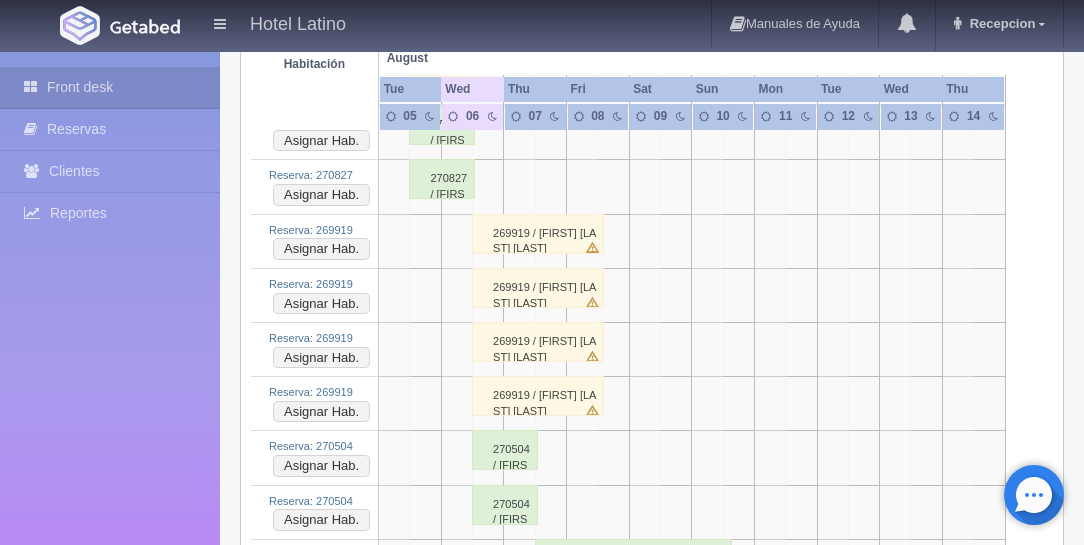 scroll, scrollTop: 1942, scrollLeft: 0, axis: vertical 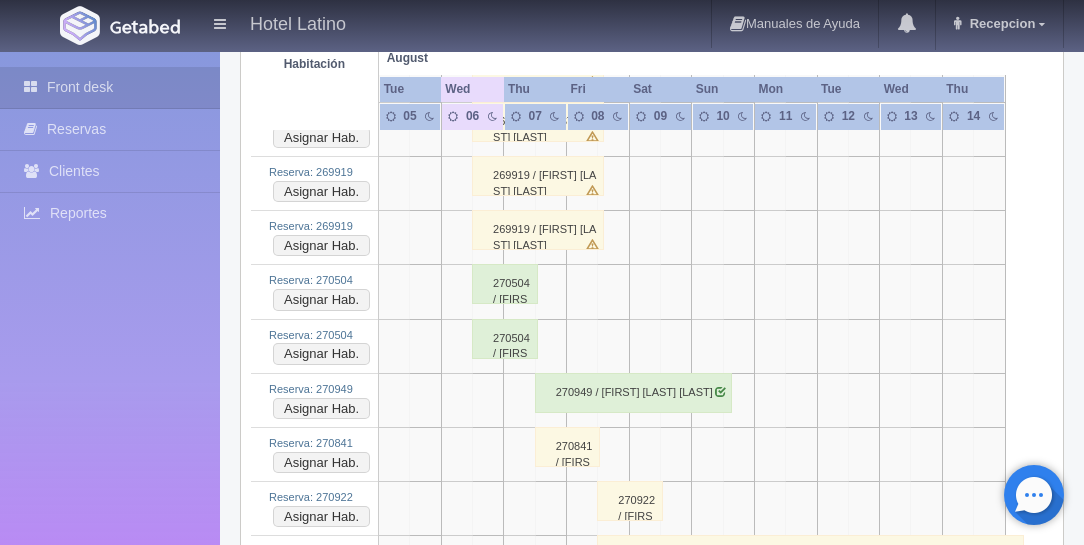 click on "270504 / [FIRST] [LAST] [LAST]" at bounding box center (505, 339) 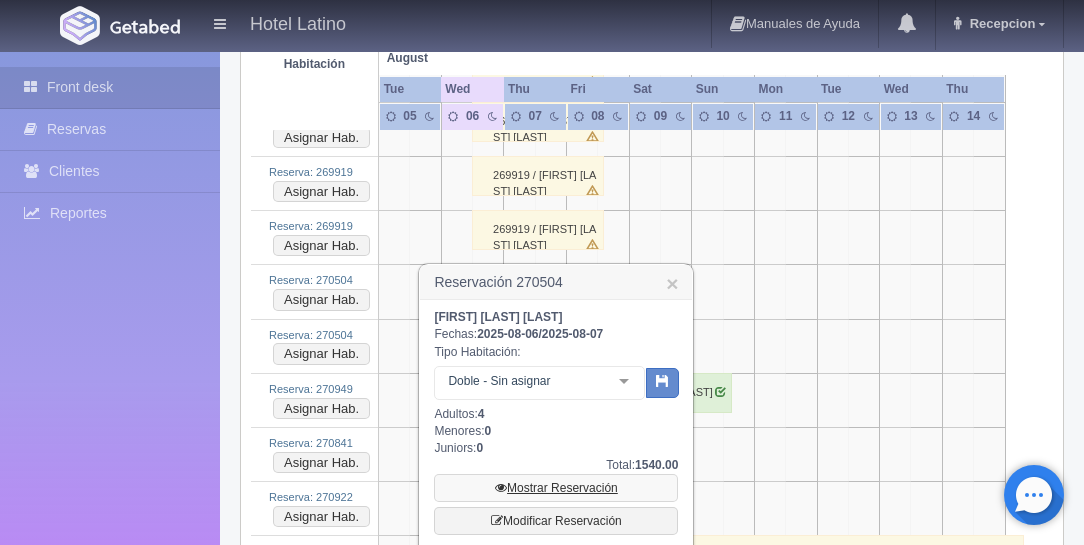 click on "Mostrar Reservación" at bounding box center (556, 488) 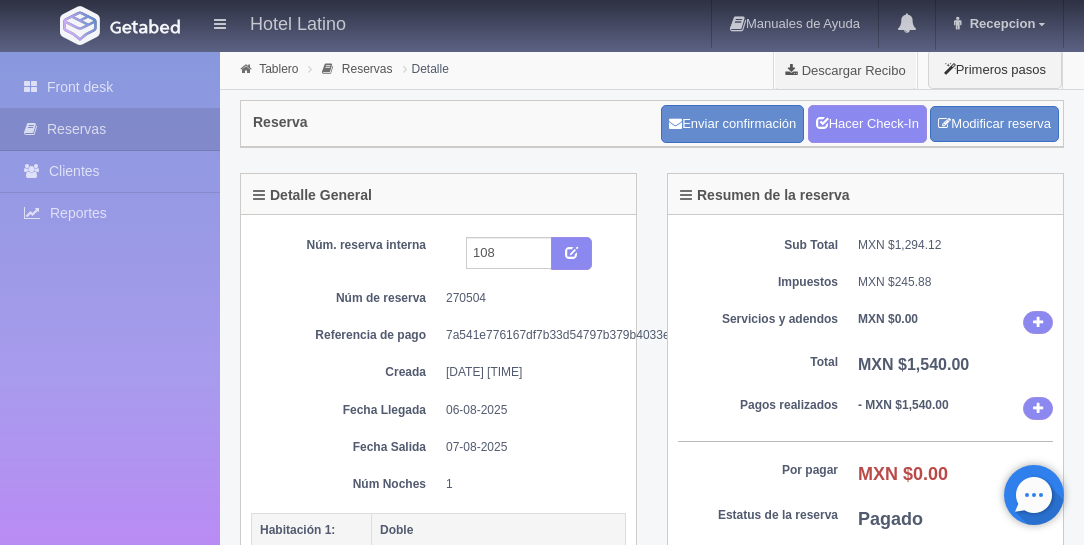 scroll, scrollTop: 0, scrollLeft: 0, axis: both 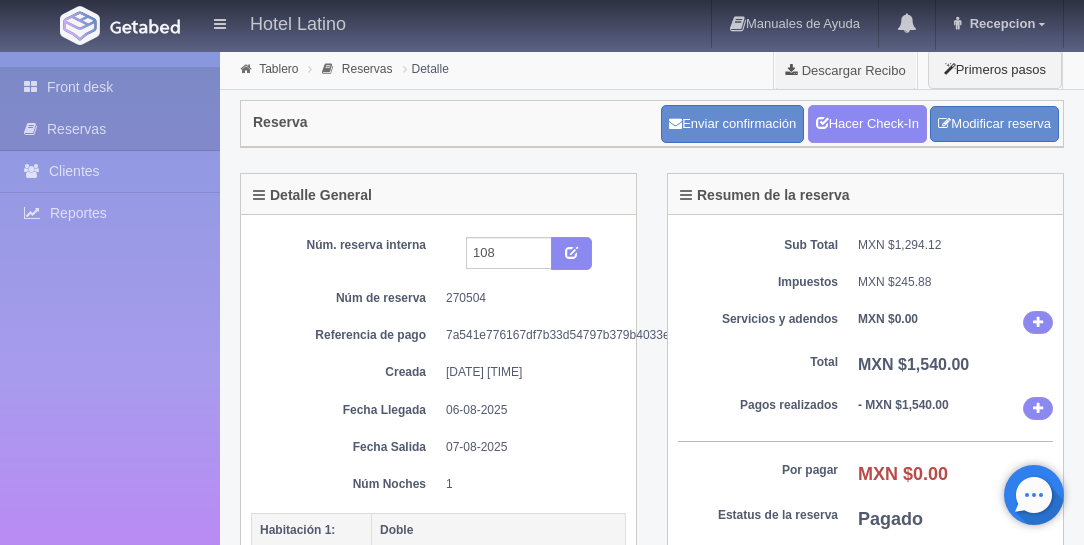 click on "Front desk" at bounding box center (110, 87) 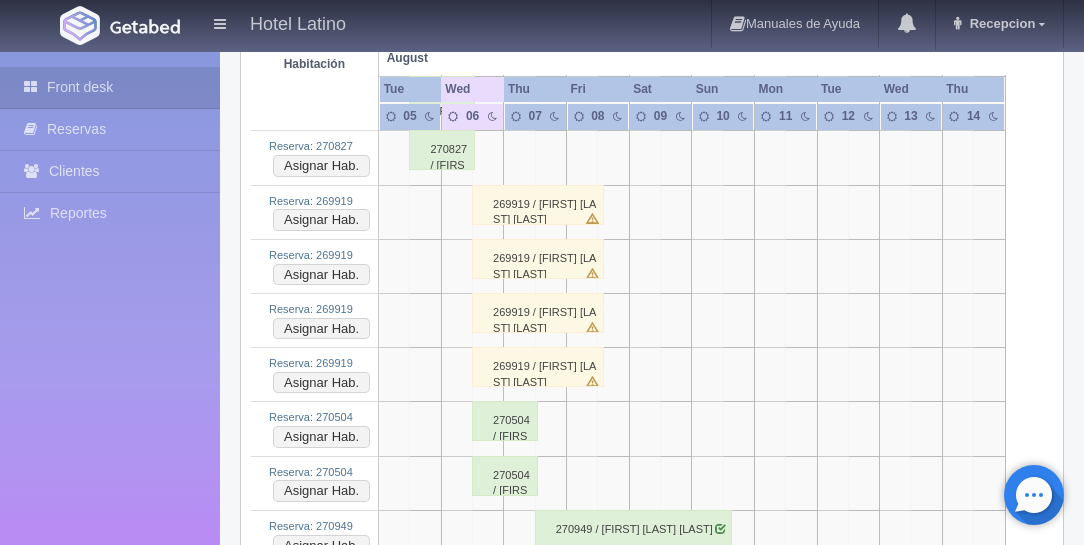 scroll, scrollTop: 1885, scrollLeft: 0, axis: vertical 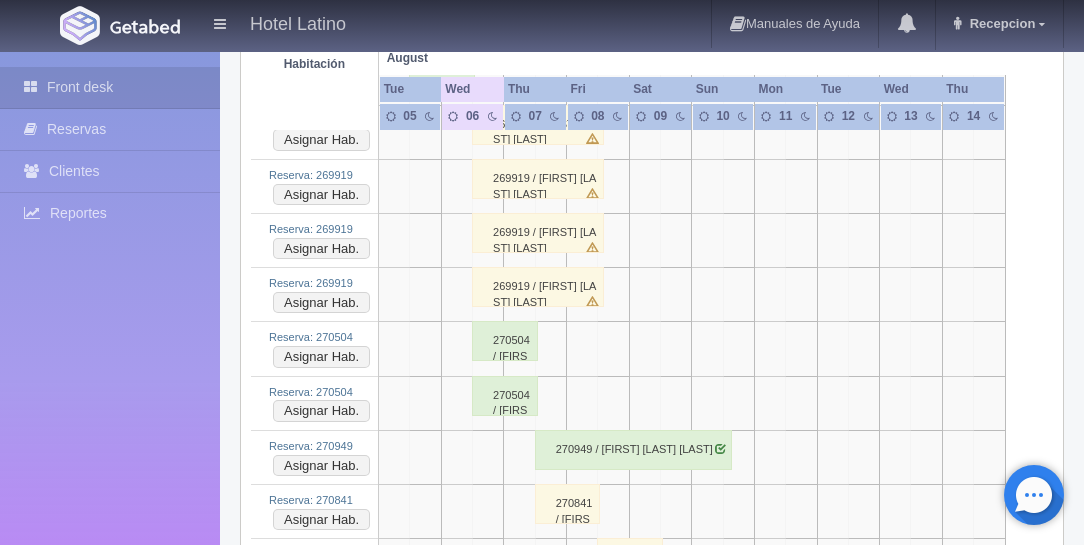 click on "270504 / [FIRST] [LAST] [LAST]" at bounding box center [505, 341] 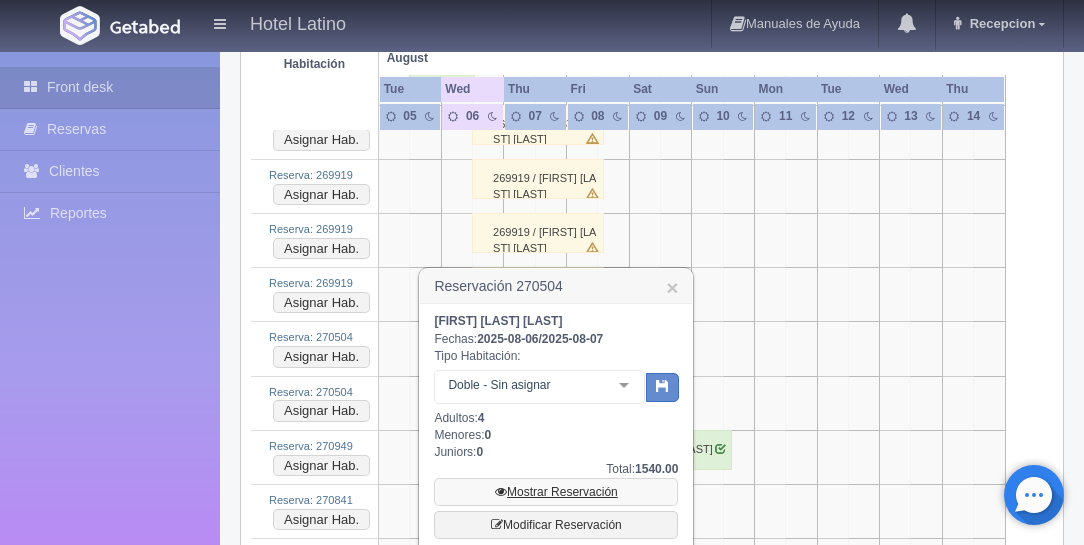 click on "Mostrar Reservación" at bounding box center (556, 492) 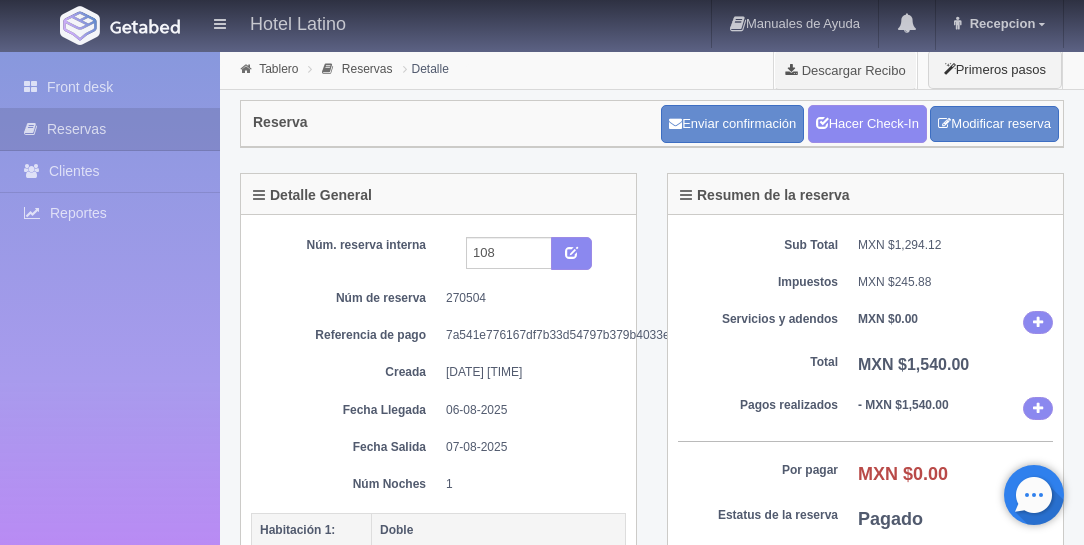 scroll, scrollTop: 0, scrollLeft: 0, axis: both 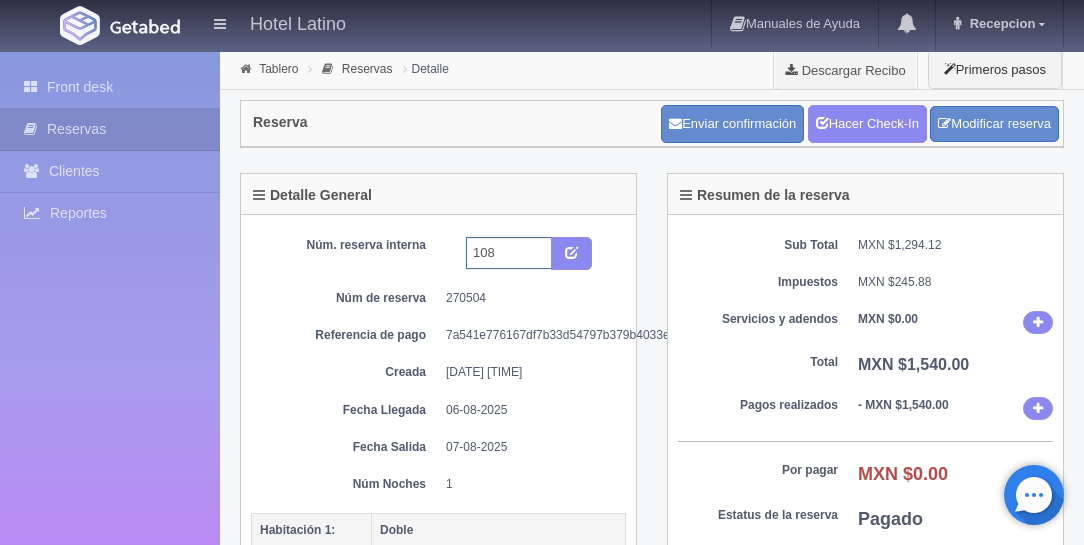 click on "108" at bounding box center [509, 253] 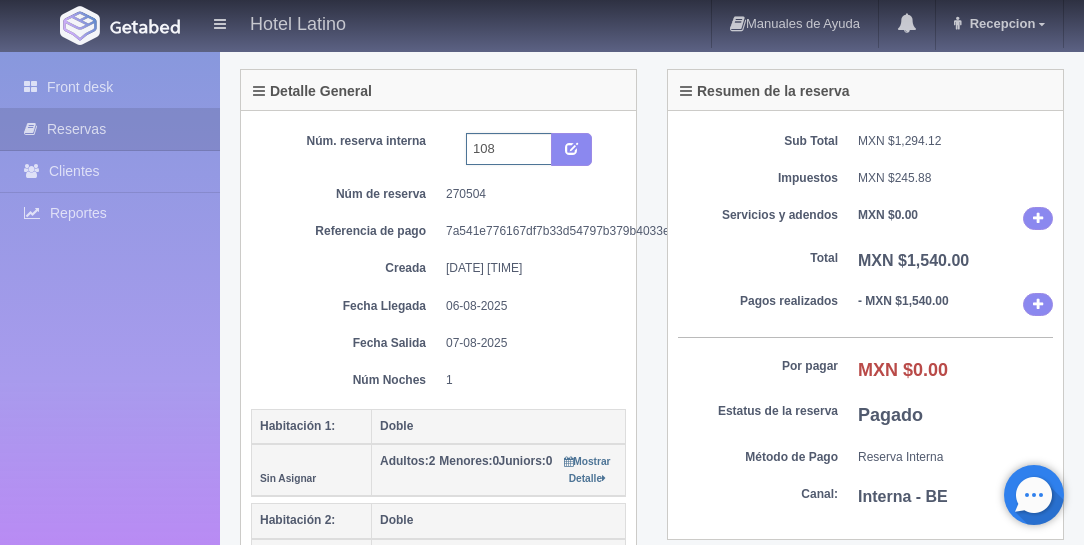 scroll, scrollTop: 114, scrollLeft: 0, axis: vertical 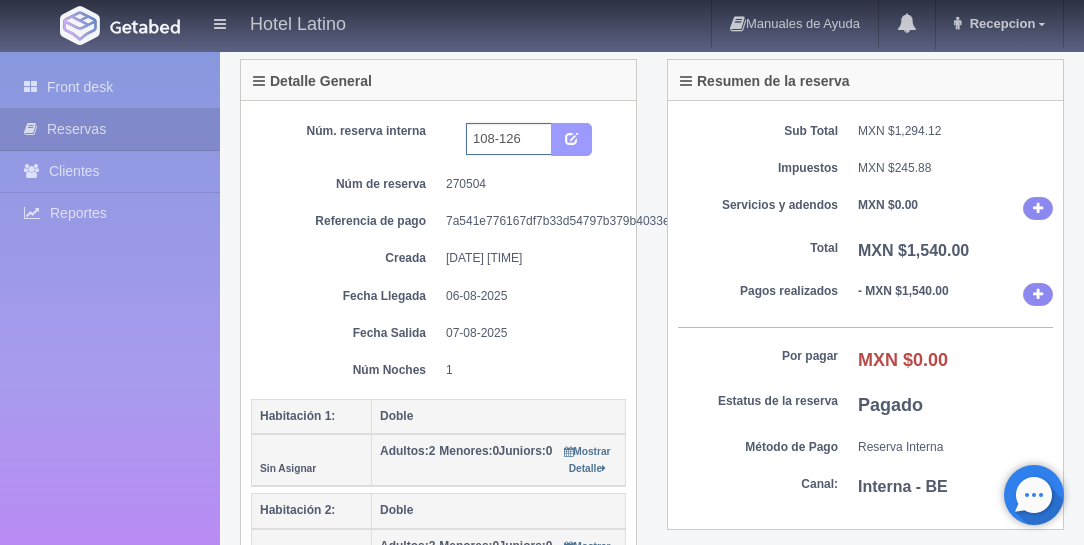 type on "108-126" 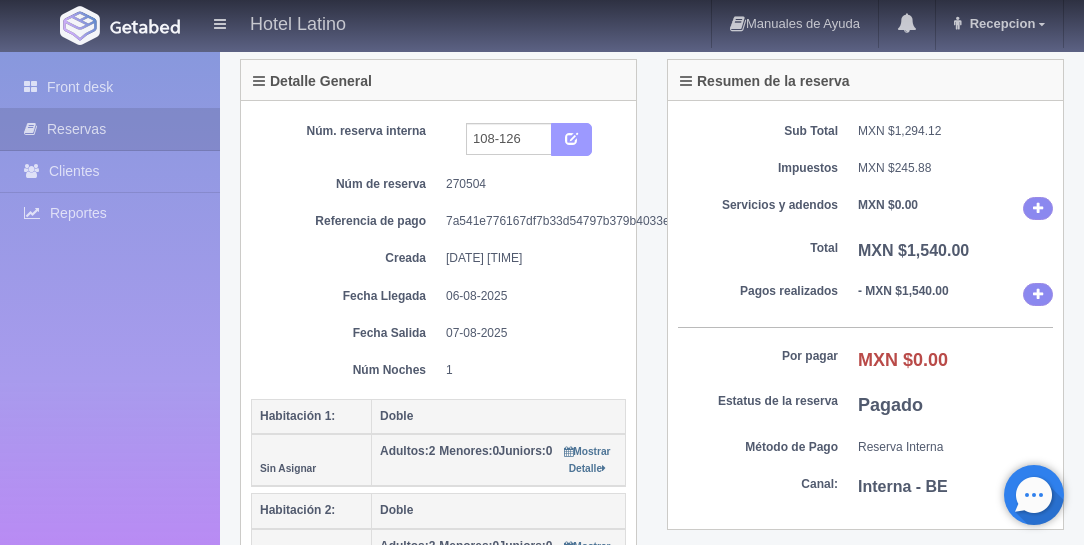 click at bounding box center (571, 137) 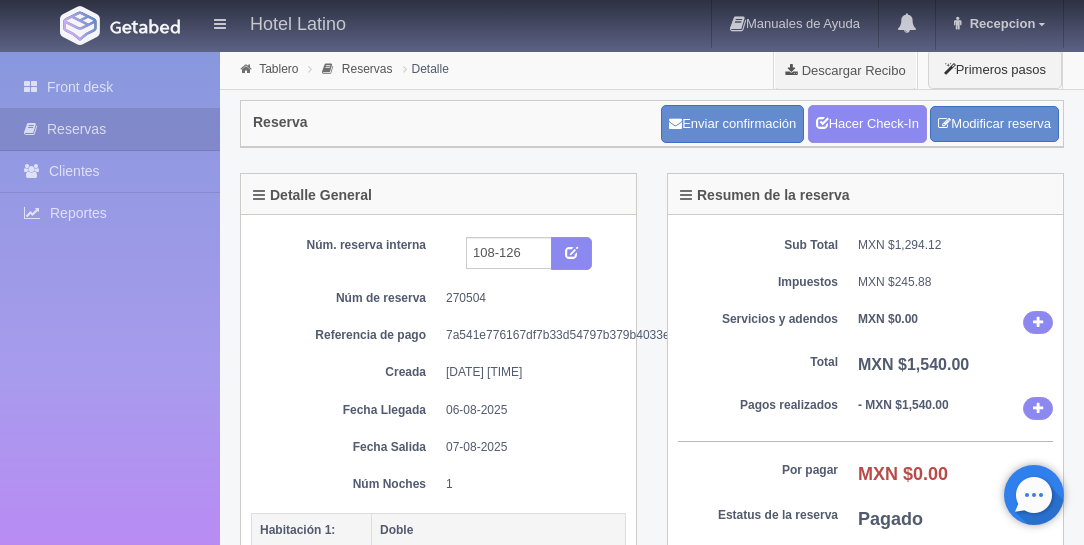 scroll, scrollTop: 0, scrollLeft: 0, axis: both 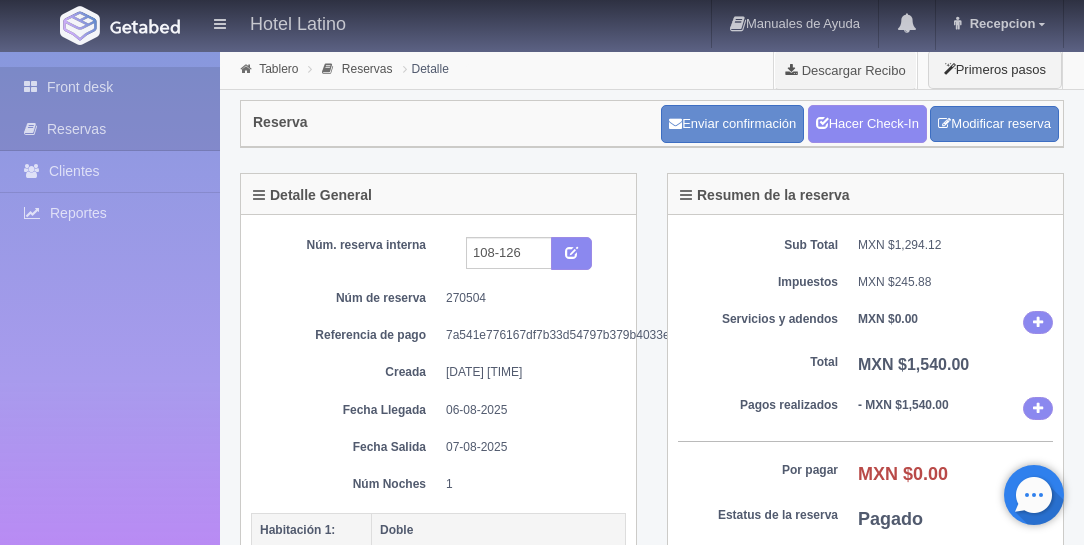 click on "Front desk" at bounding box center [110, 87] 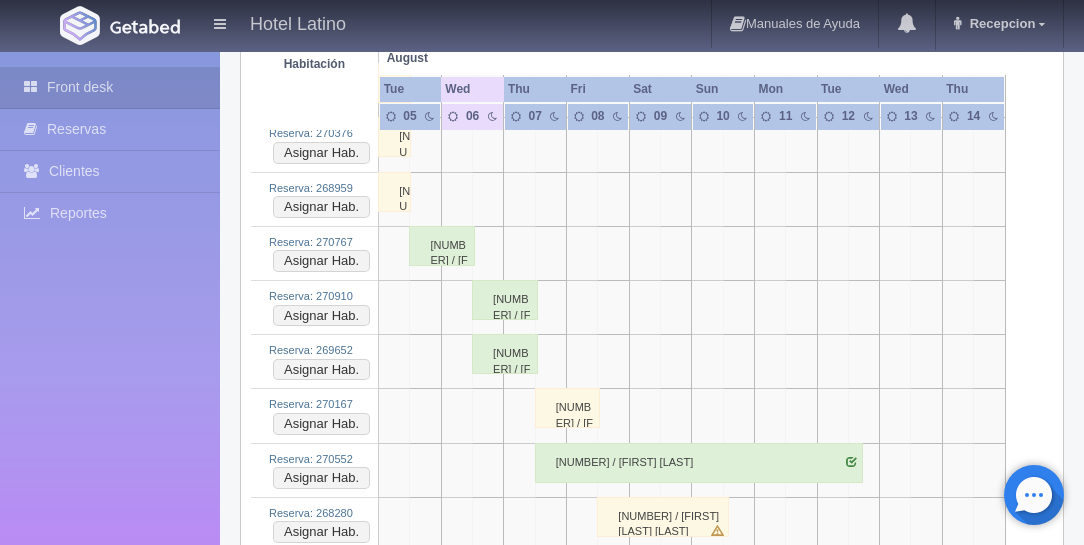 scroll, scrollTop: 4261, scrollLeft: 0, axis: vertical 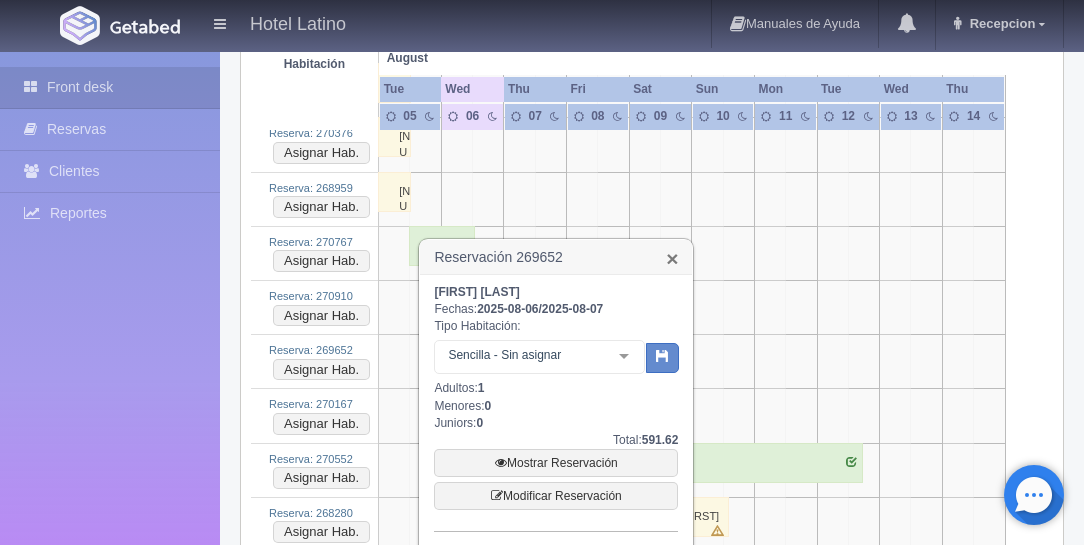 click on "×" at bounding box center [672, 258] 